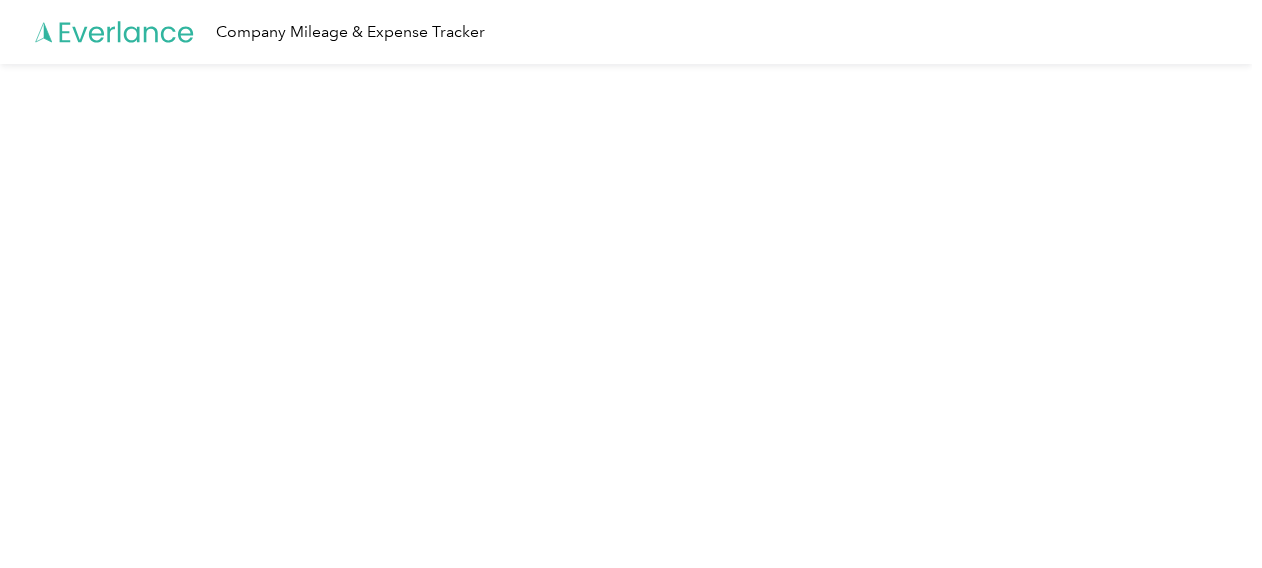 scroll, scrollTop: 0, scrollLeft: 0, axis: both 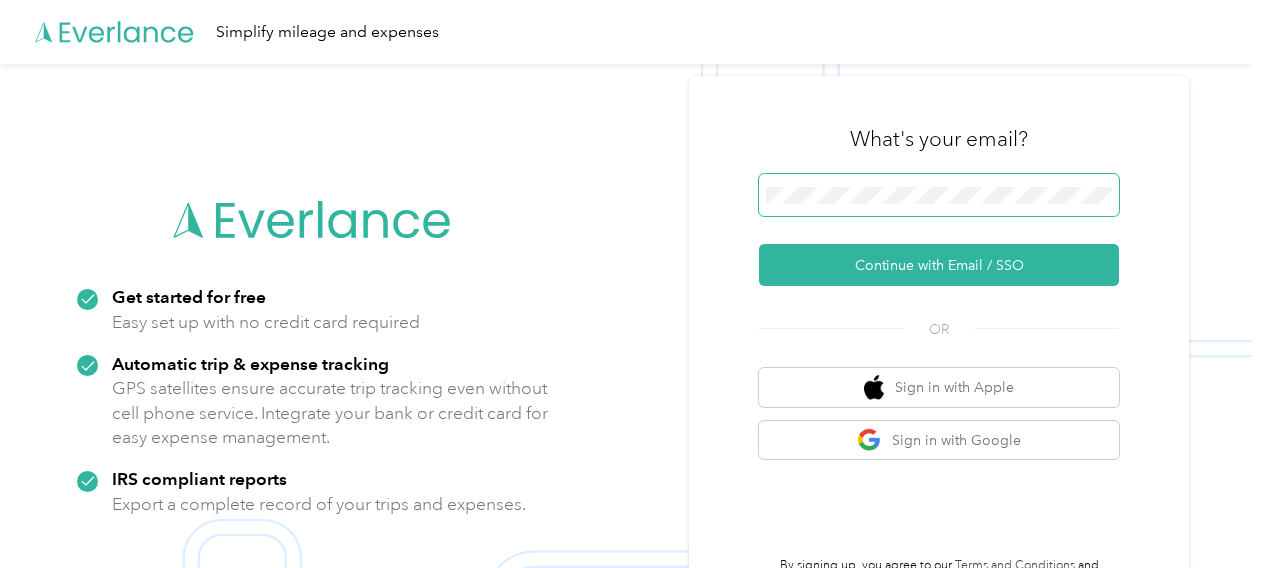 click at bounding box center (939, 195) 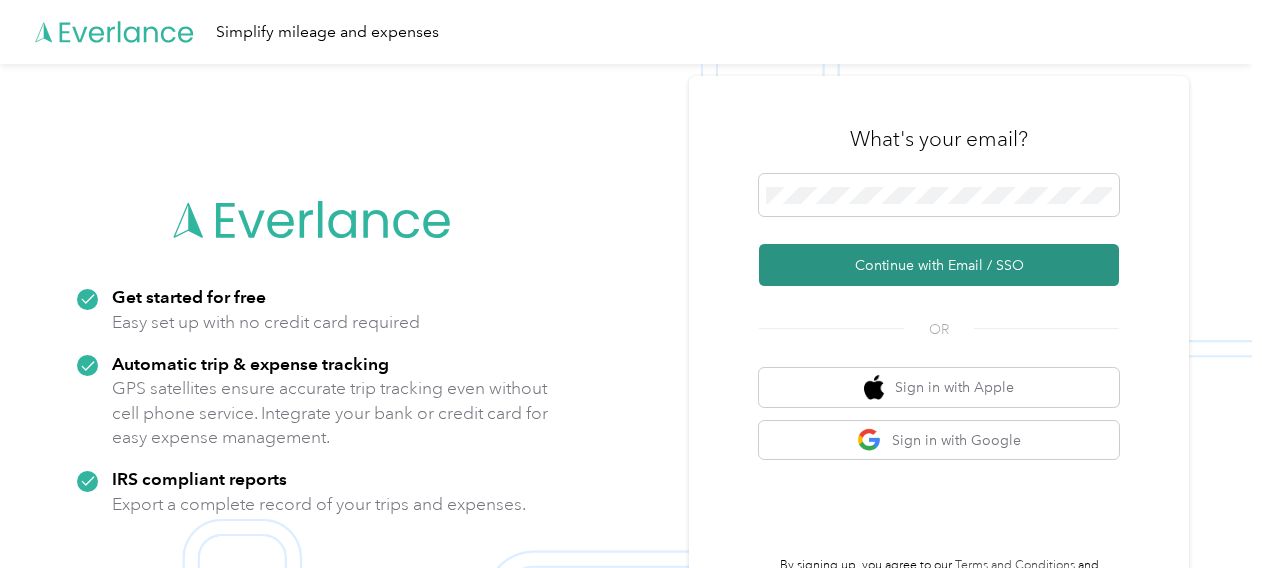 drag, startPoint x: 886, startPoint y: 264, endPoint x: 865, endPoint y: 270, distance: 21.84033 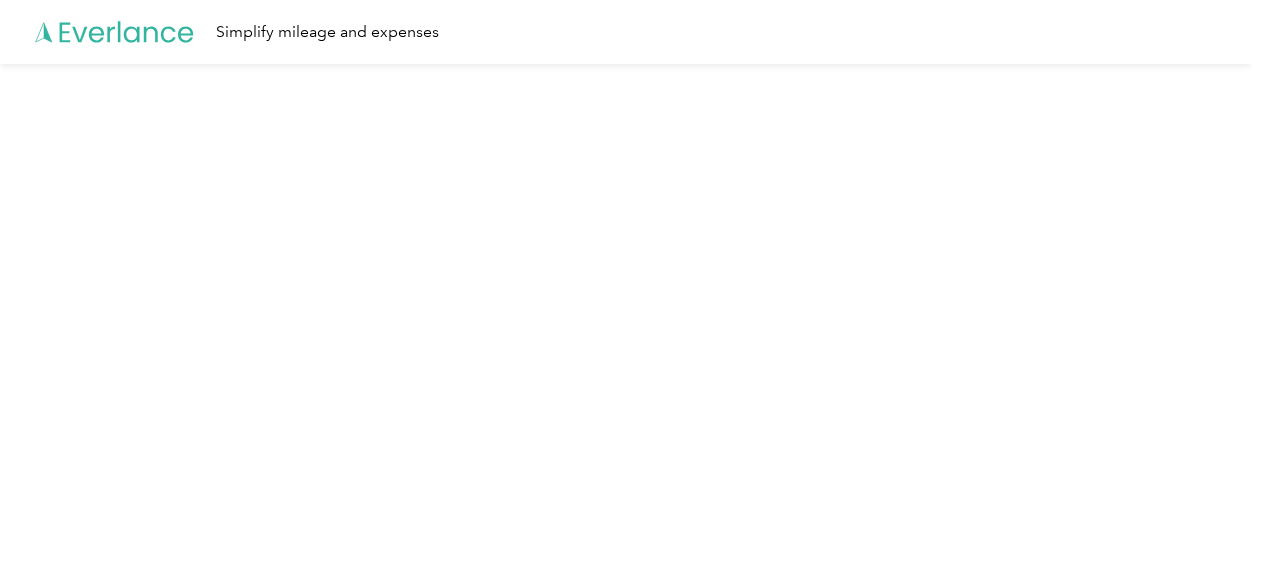 scroll, scrollTop: 0, scrollLeft: 0, axis: both 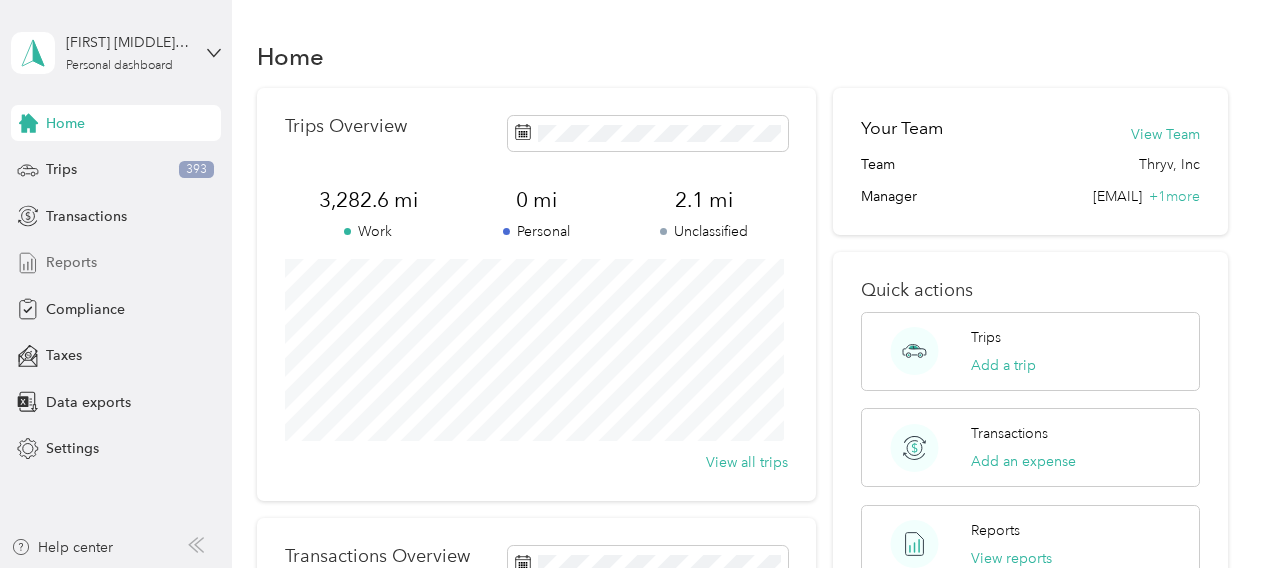 click on "Reports" at bounding box center [71, 262] 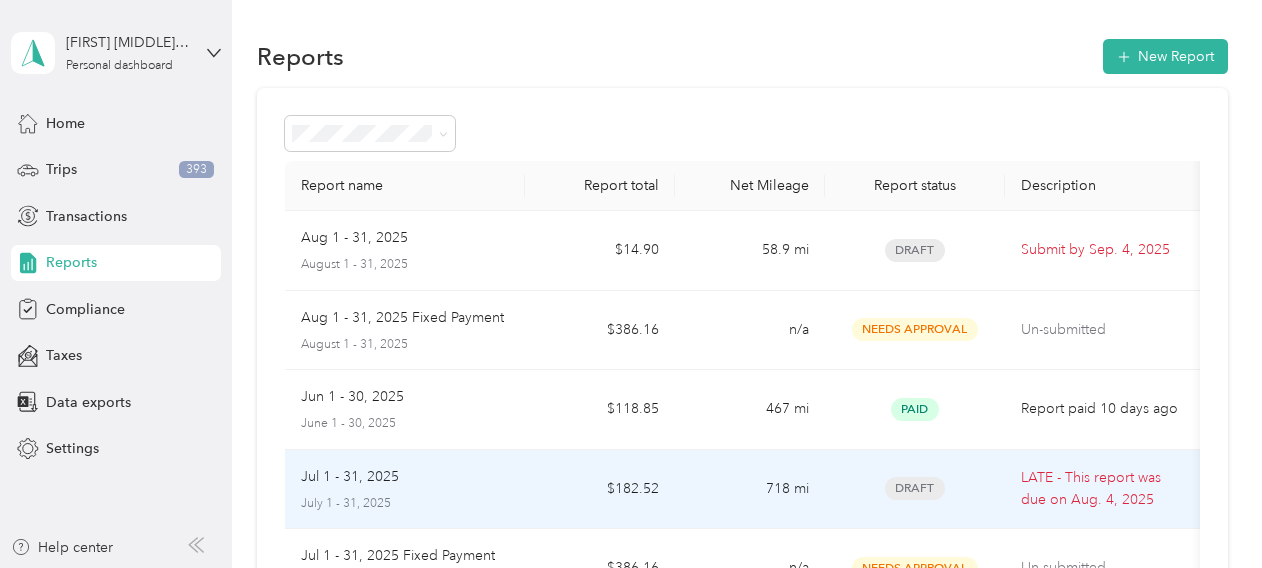 click on "Jul 1 - 31, 2025" at bounding box center [350, 477] 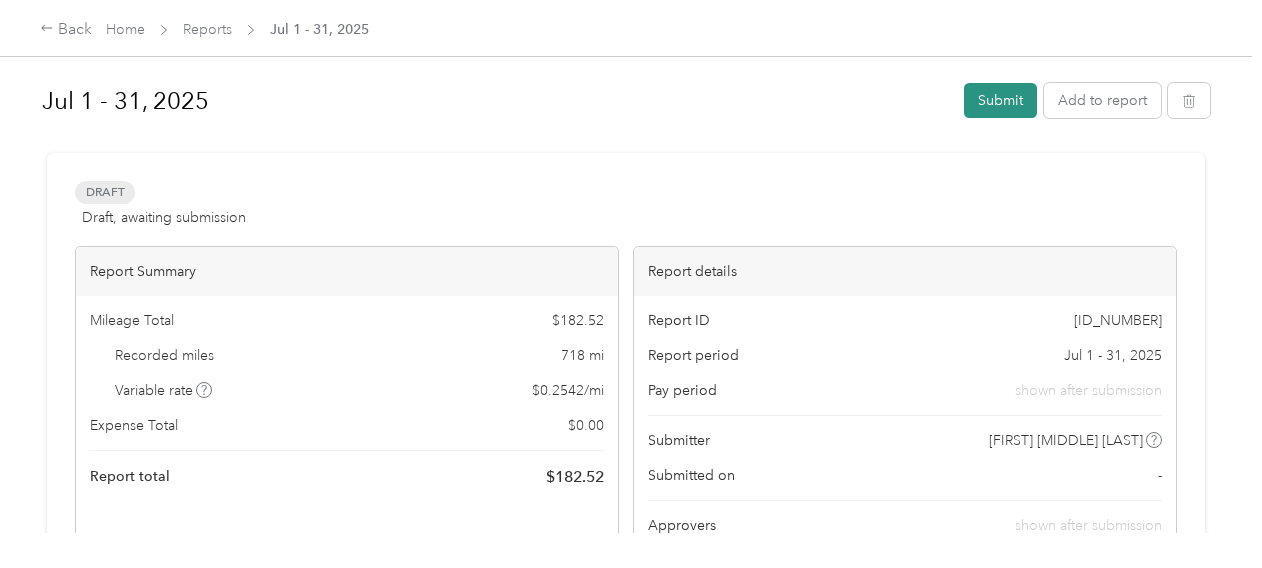 click on "Submit" at bounding box center (1000, 100) 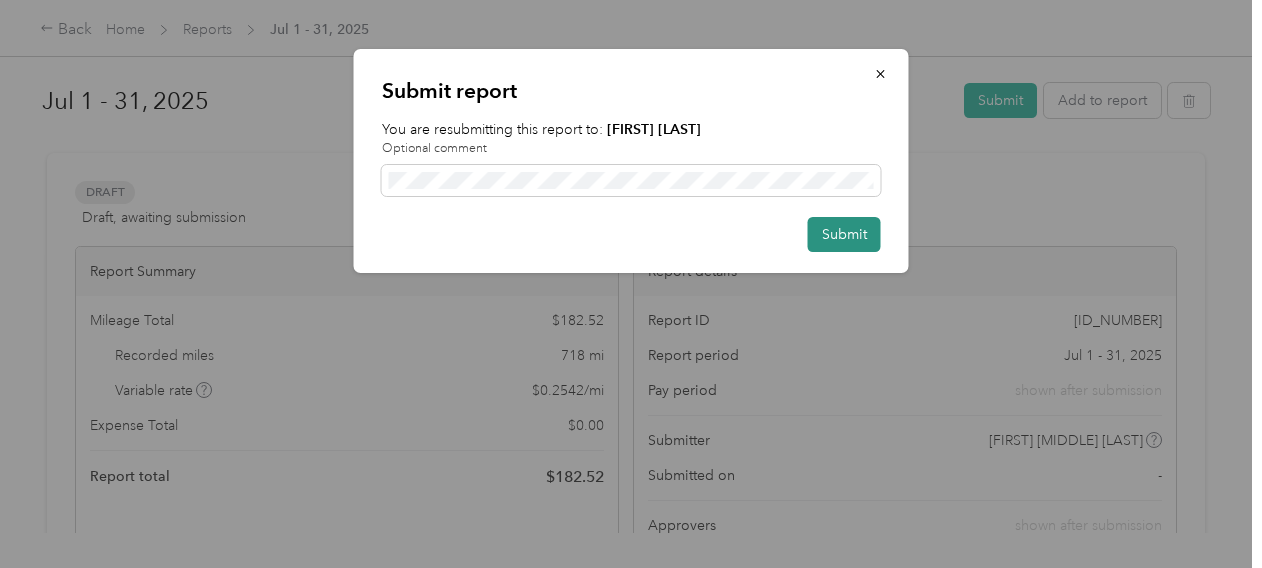click on "Submit" at bounding box center [844, 234] 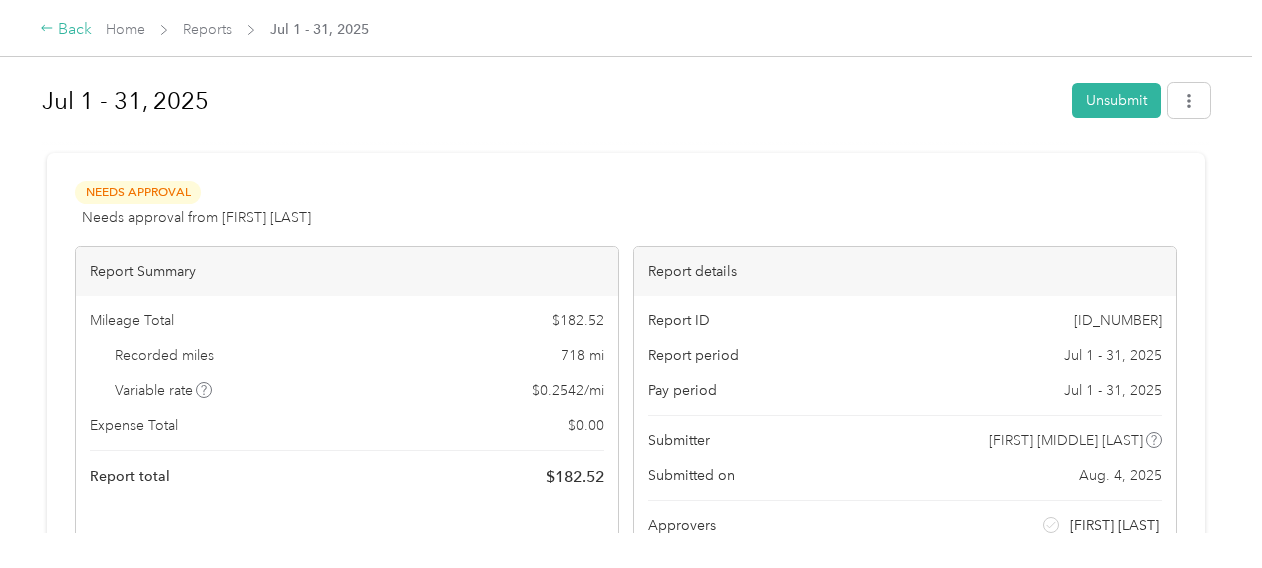 click on "Back" at bounding box center (66, 30) 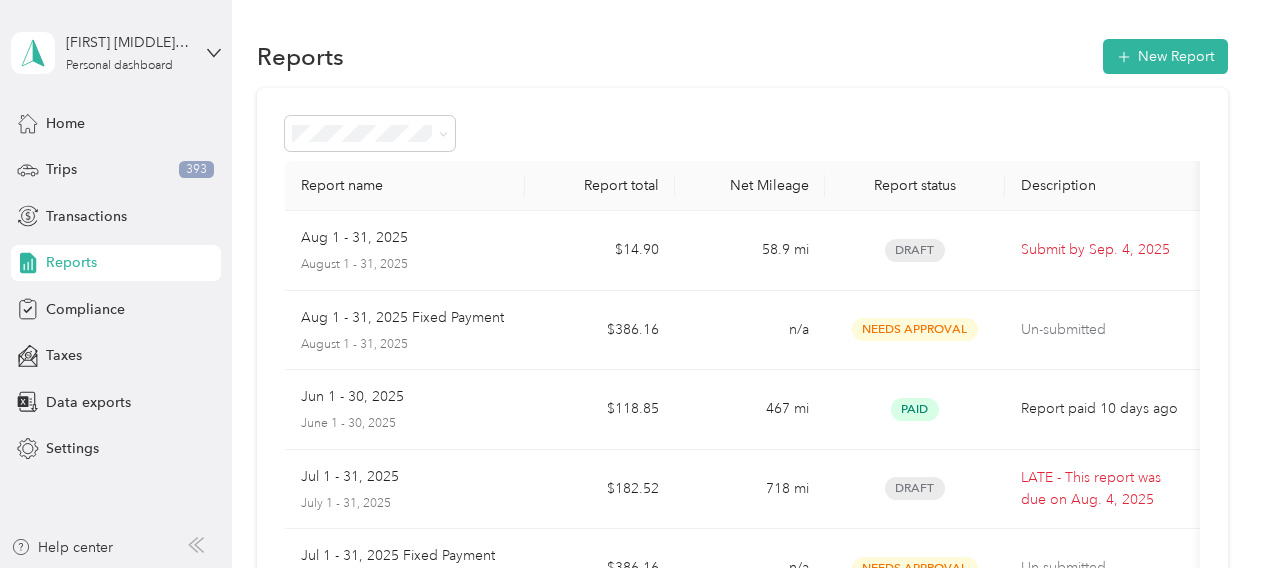 click on "Reports" at bounding box center [71, 262] 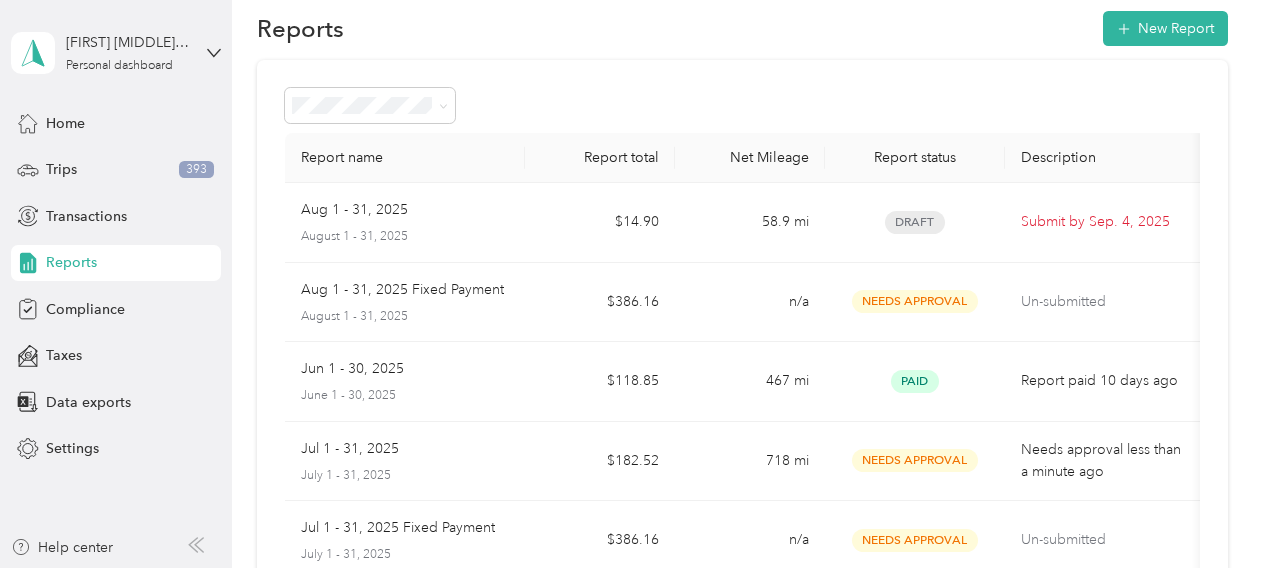 scroll, scrollTop: 0, scrollLeft: 0, axis: both 